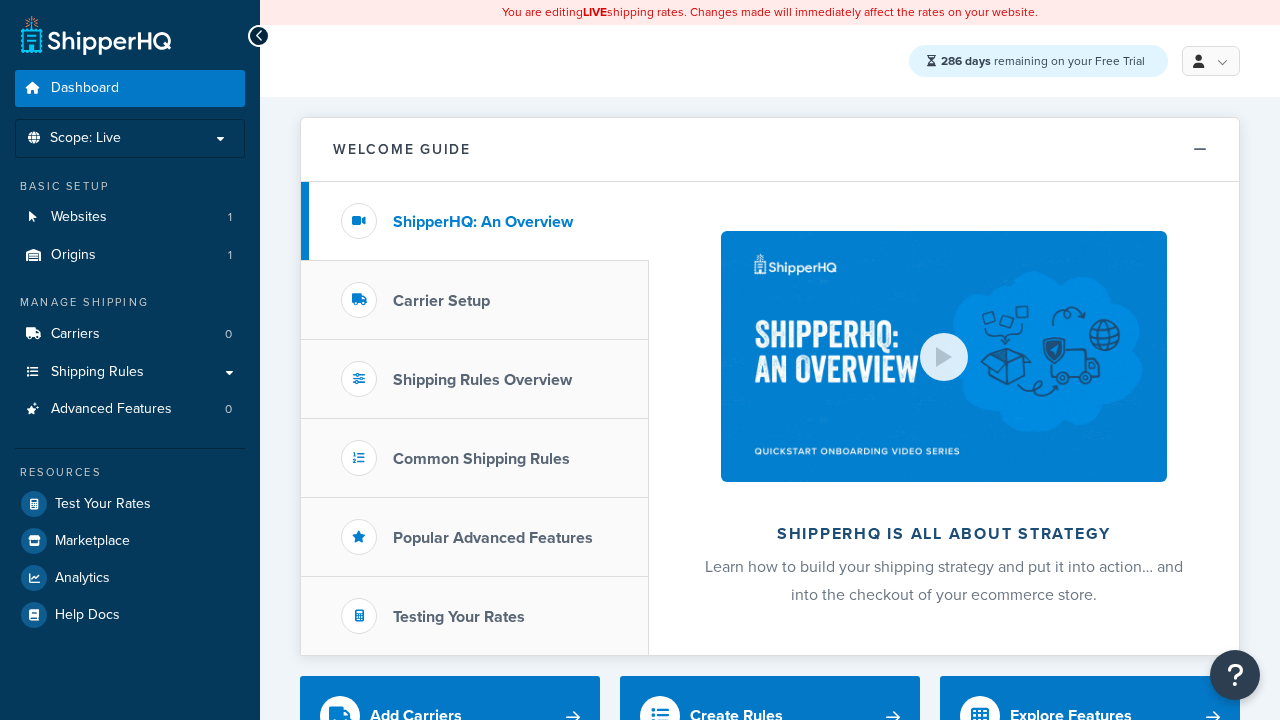 scroll, scrollTop: 0, scrollLeft: 0, axis: both 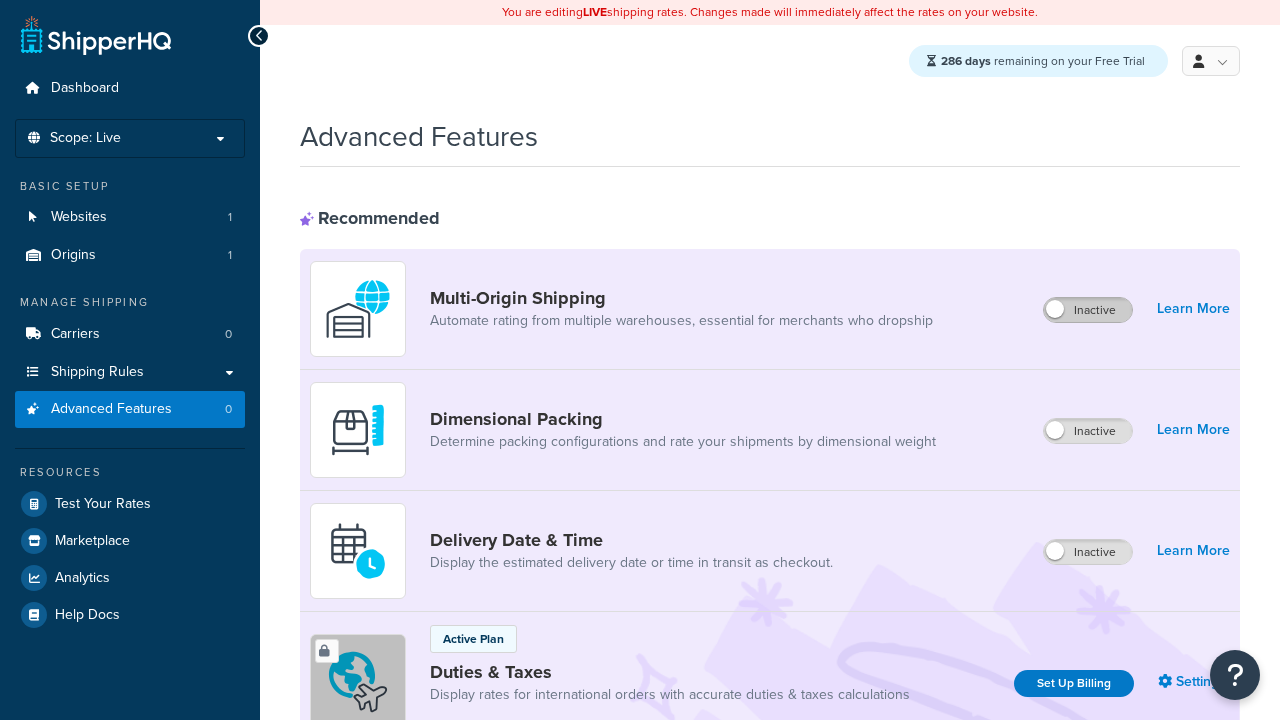 click on "Inactive" at bounding box center (1088, 310) 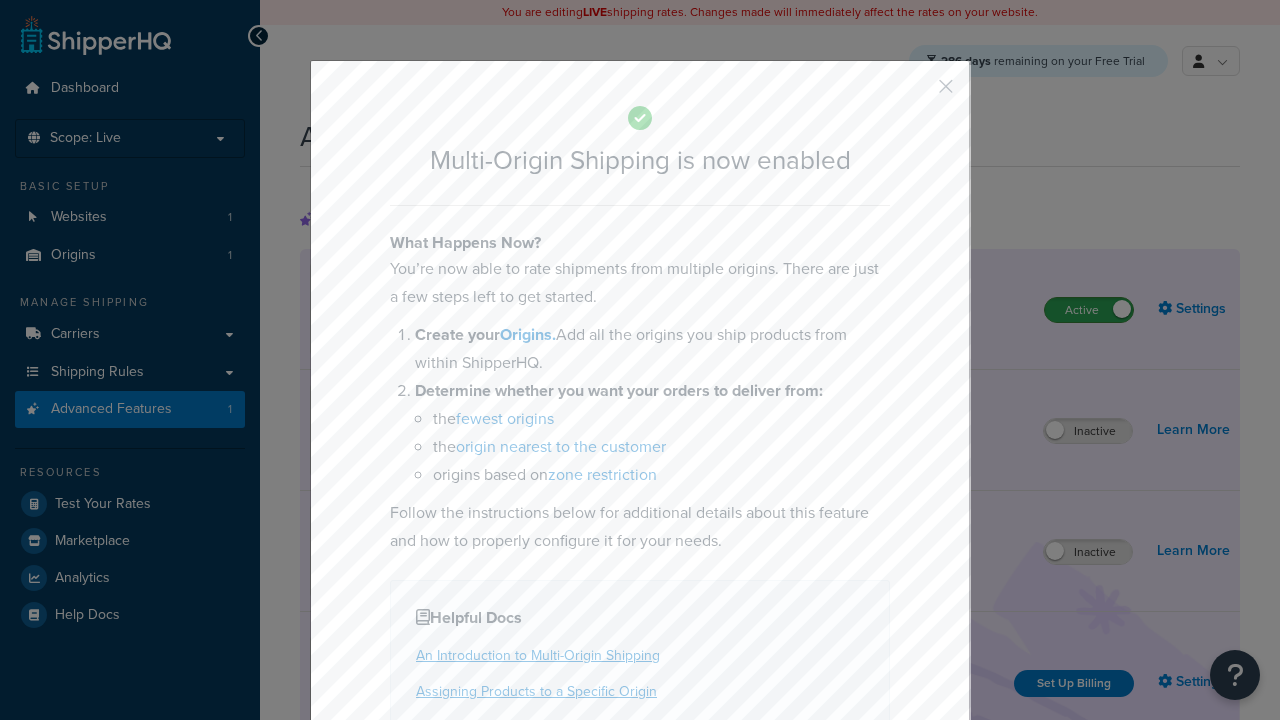 scroll, scrollTop: 0, scrollLeft: 0, axis: both 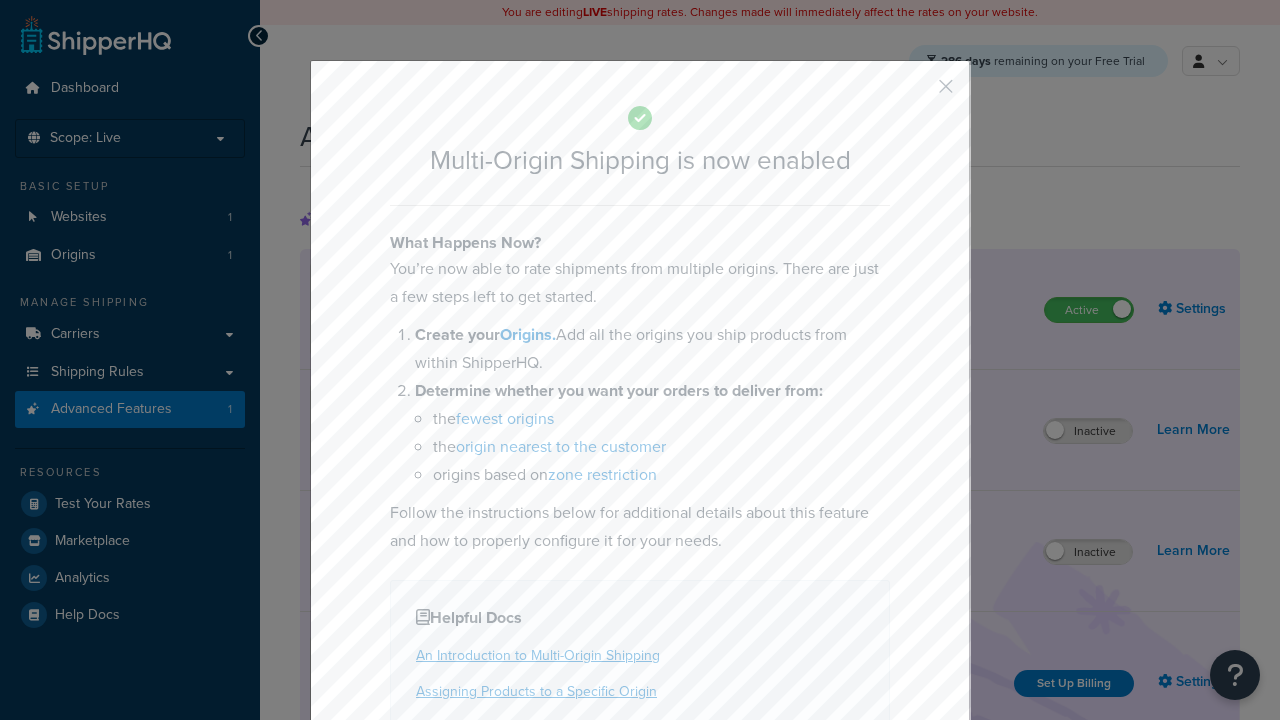 click at bounding box center (916, 93) 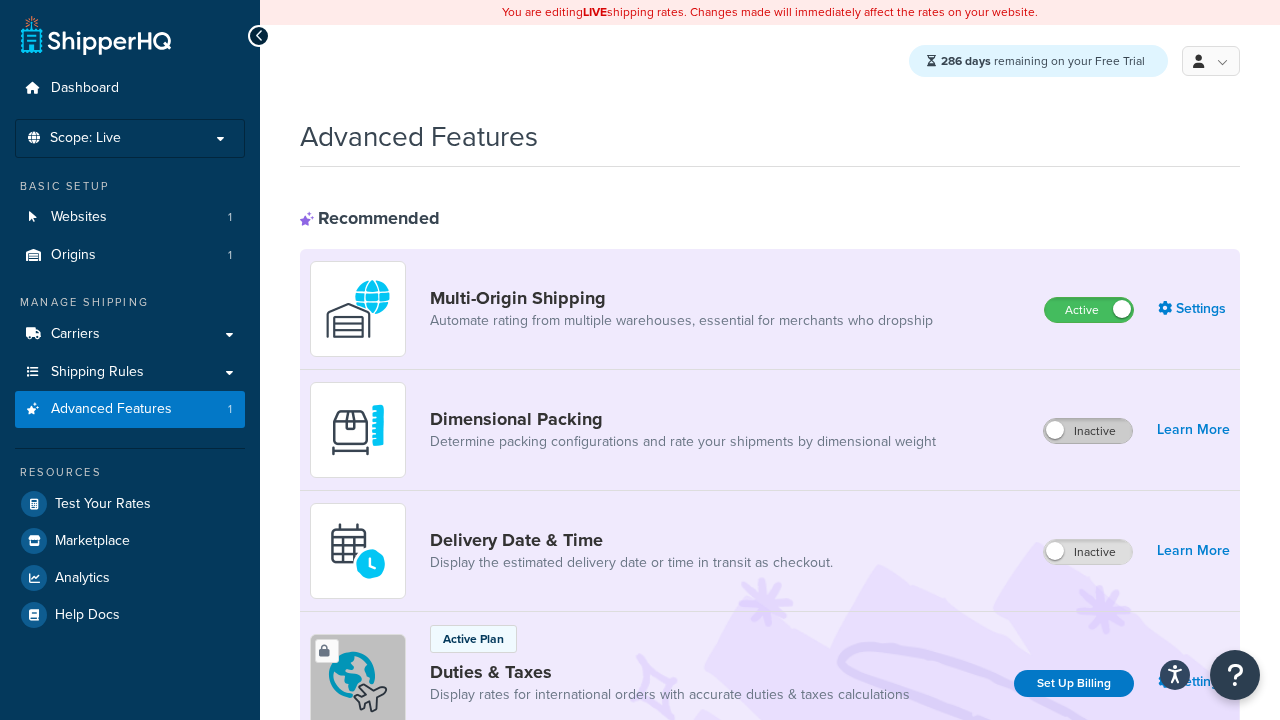 click on "Inactive" at bounding box center [1088, 431] 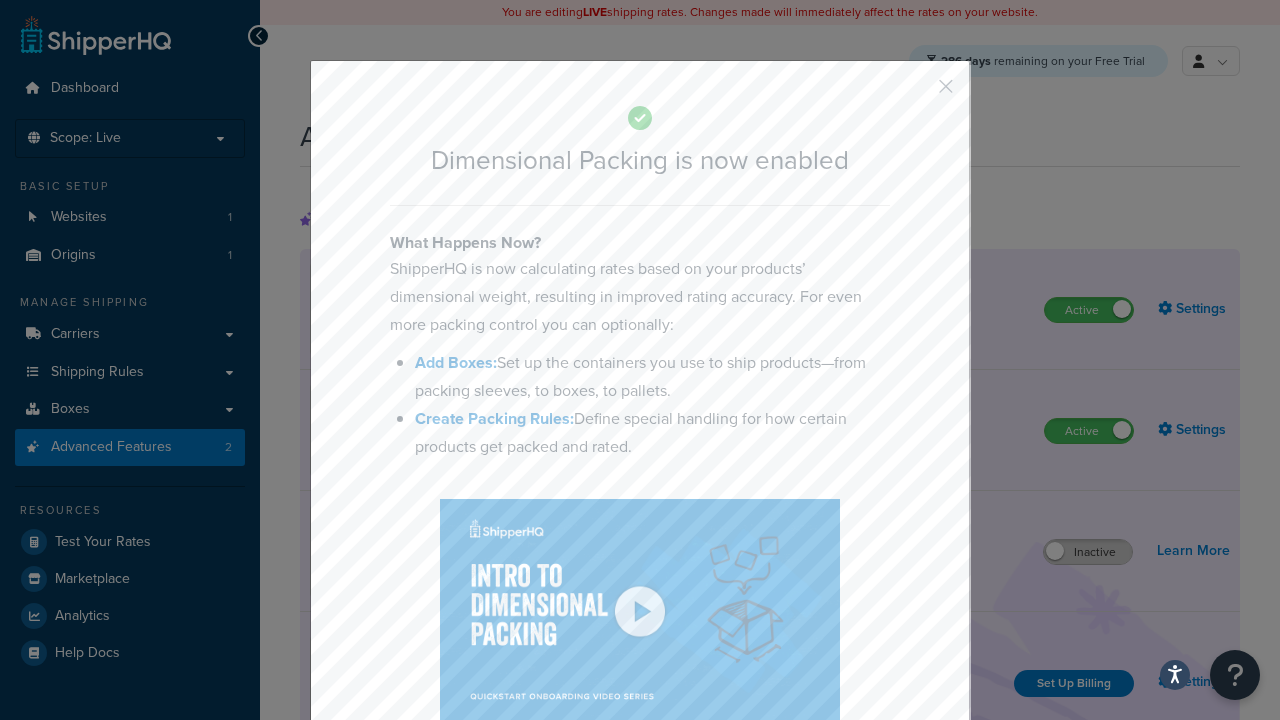 click at bounding box center [916, 93] 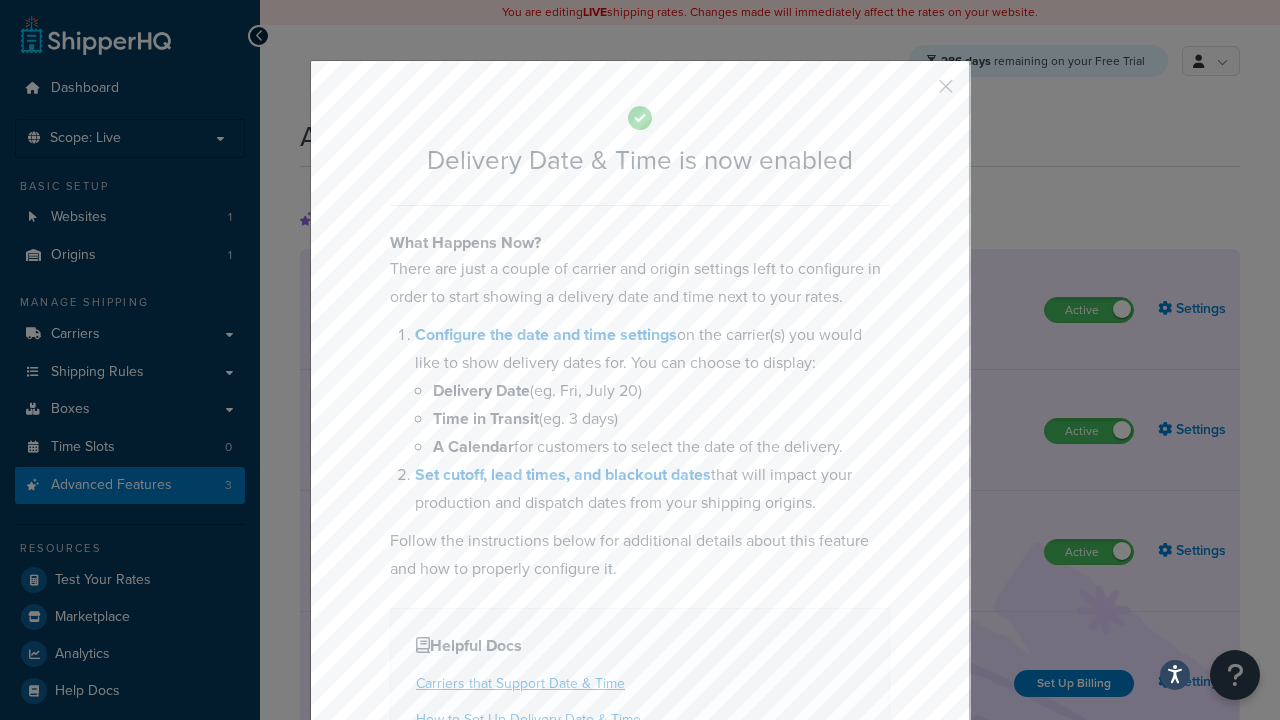 click at bounding box center (916, 93) 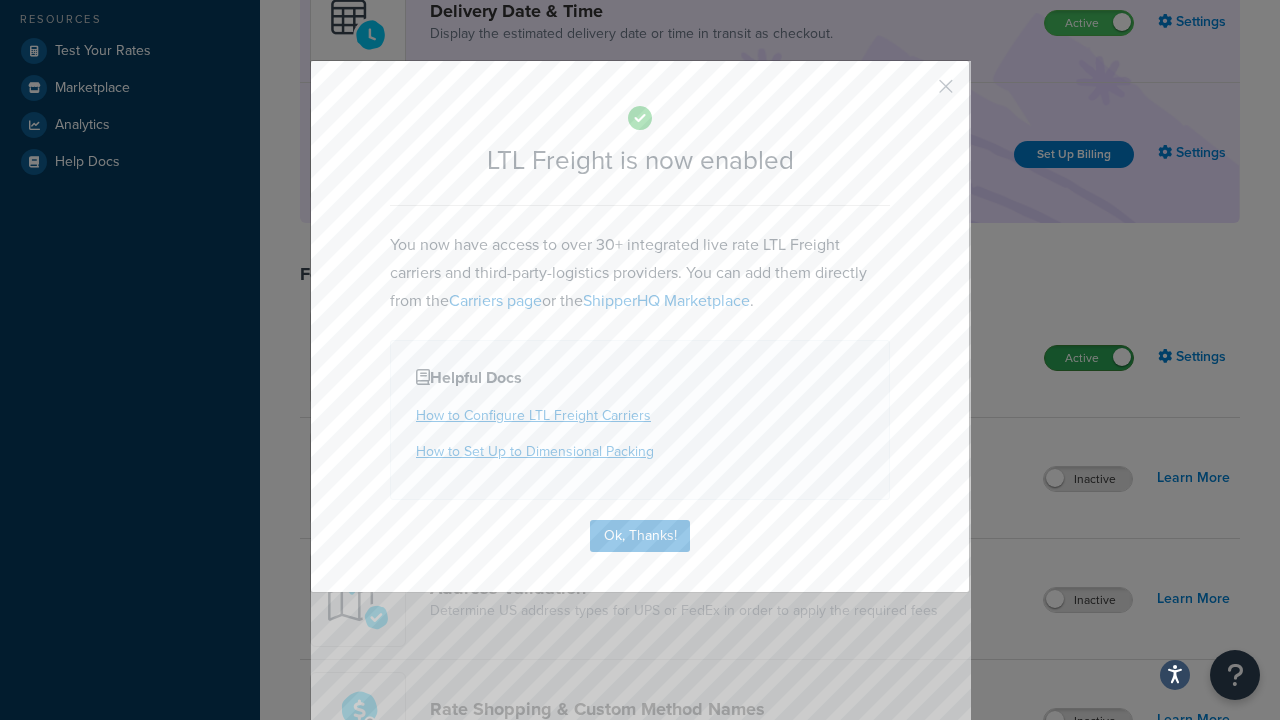click at bounding box center (916, 93) 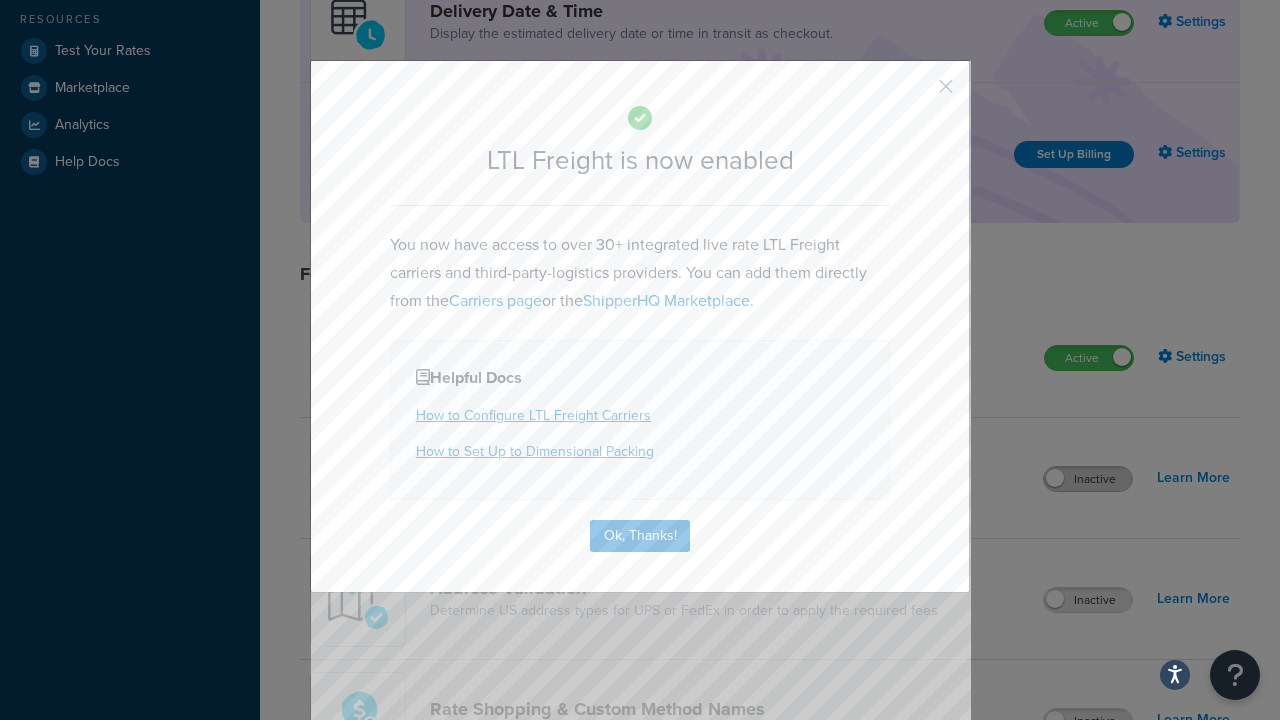 click on "Inactive" at bounding box center (1088, 479) 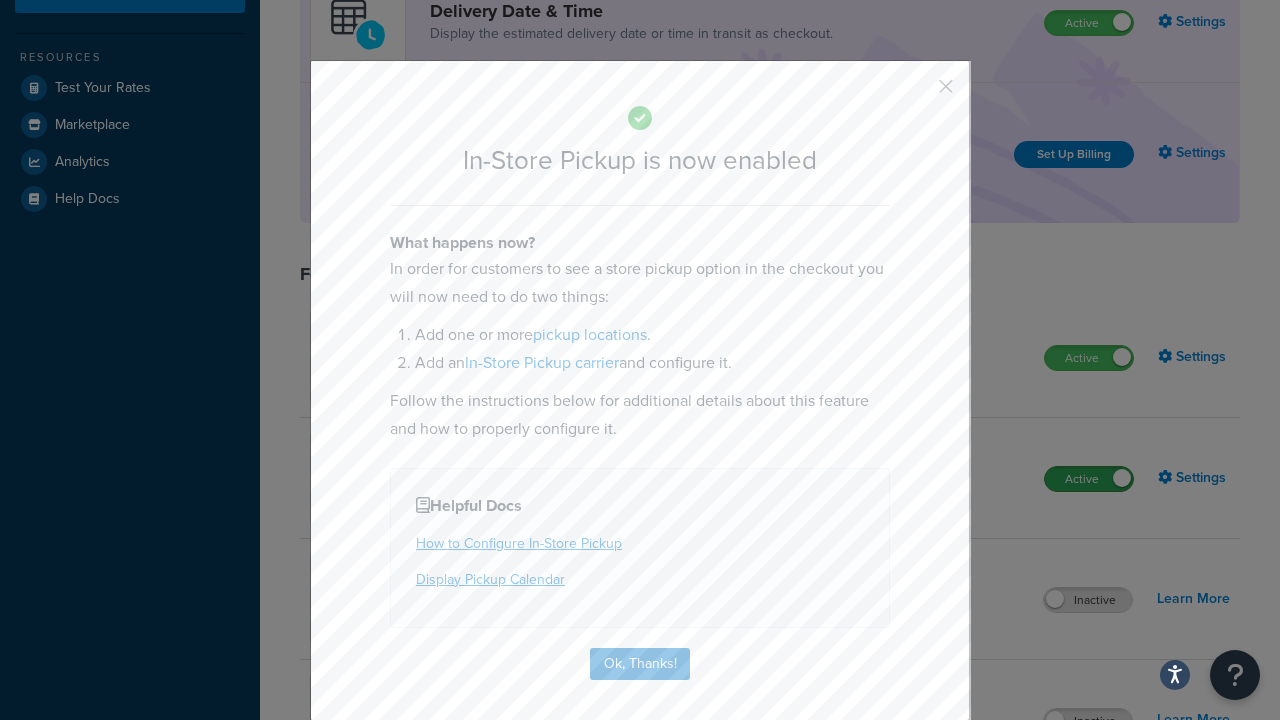 scroll, scrollTop: 567, scrollLeft: 0, axis: vertical 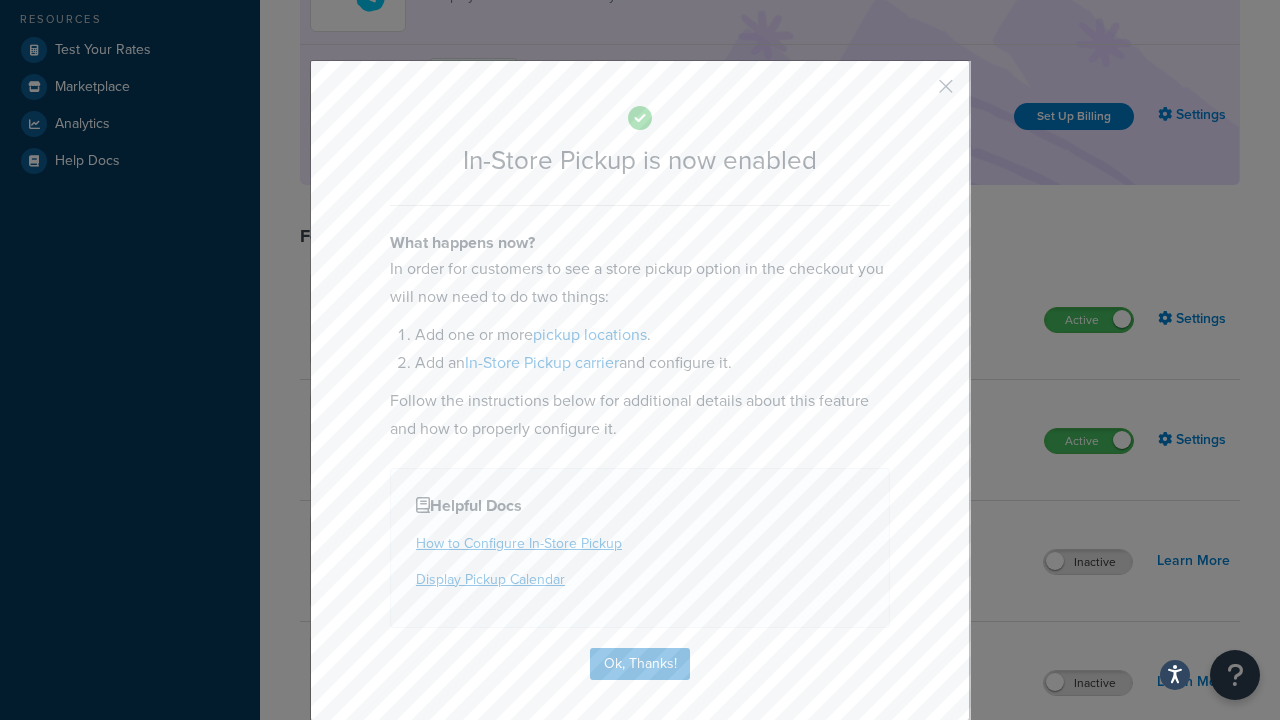 click at bounding box center (916, 93) 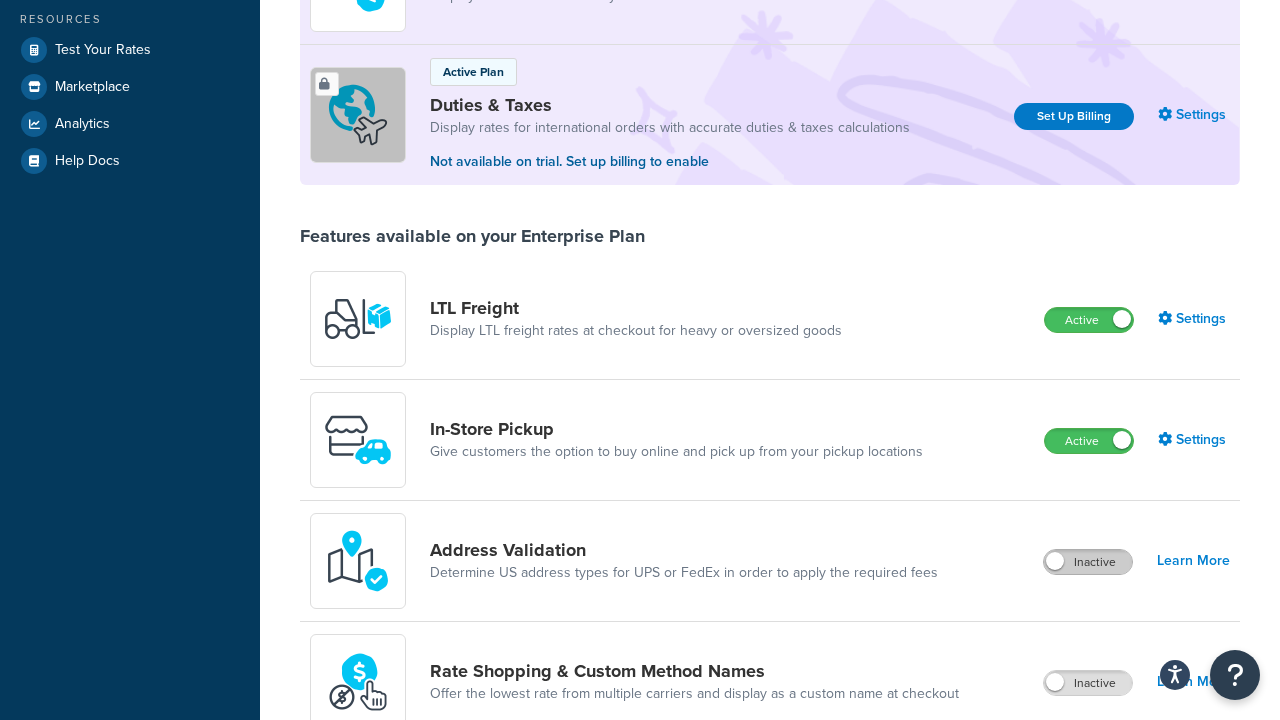 click on "Inactive" at bounding box center [1088, 562] 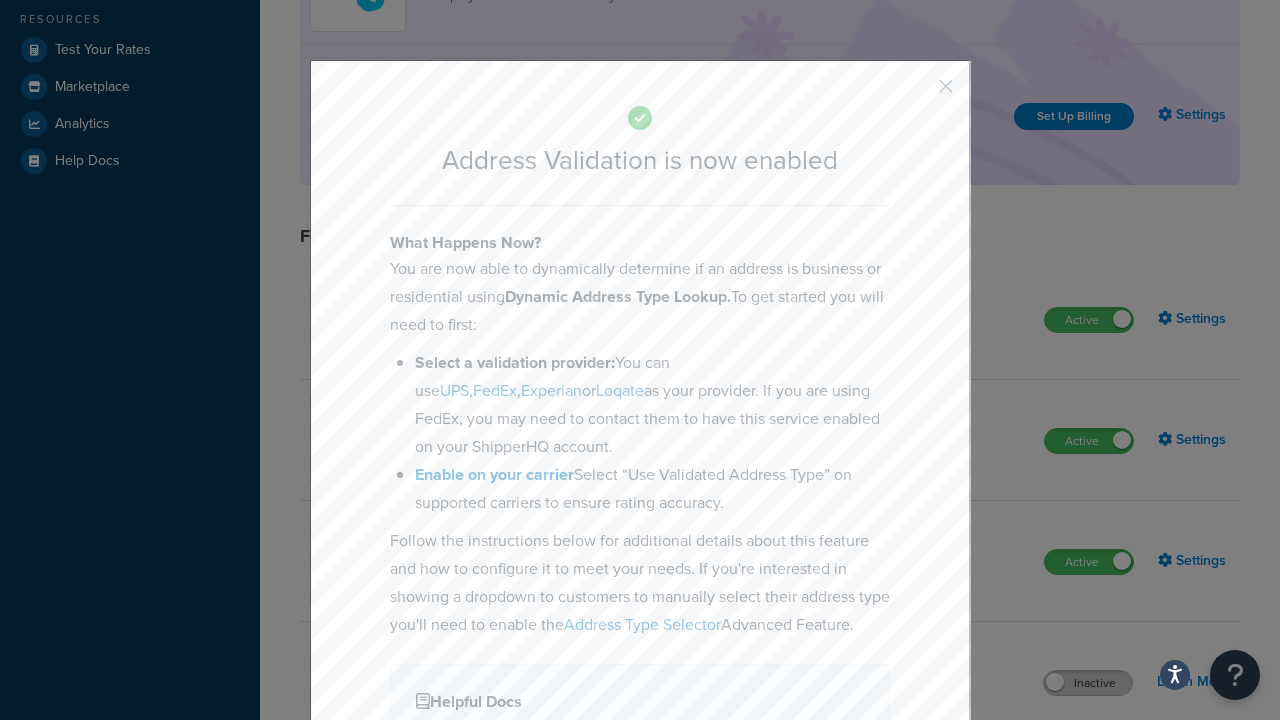 click at bounding box center [916, 93] 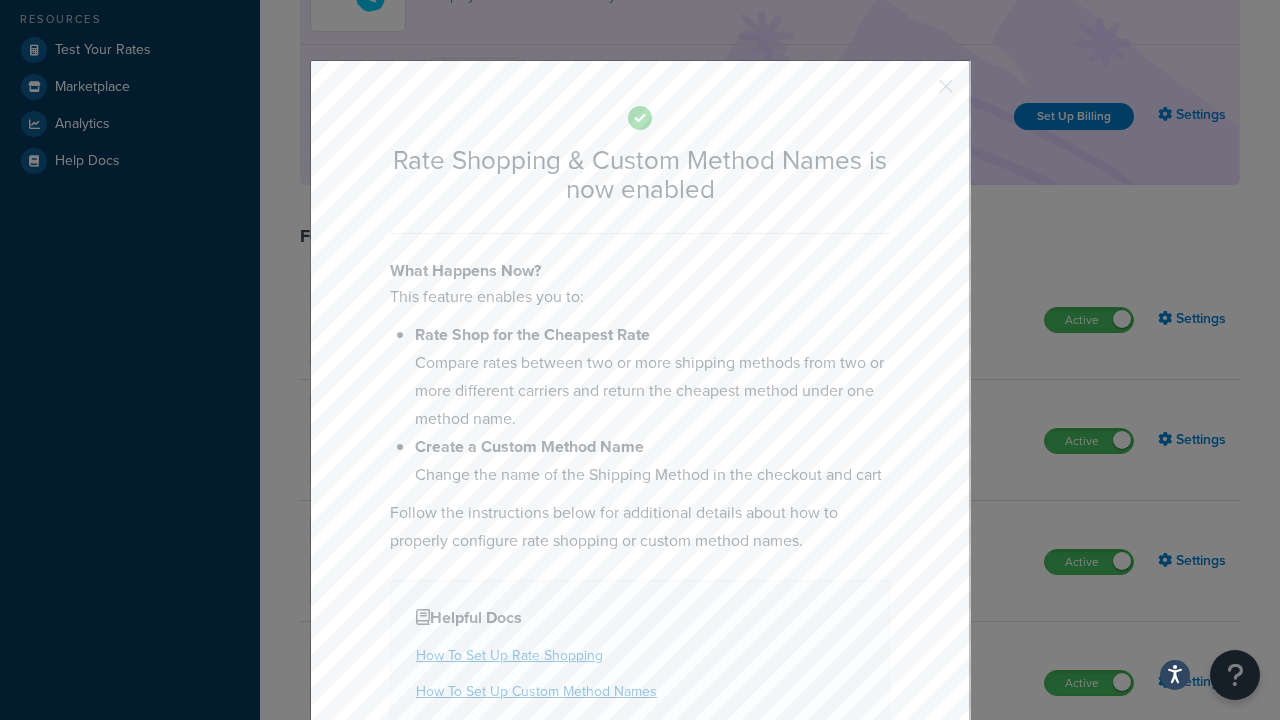 click at bounding box center [916, 93] 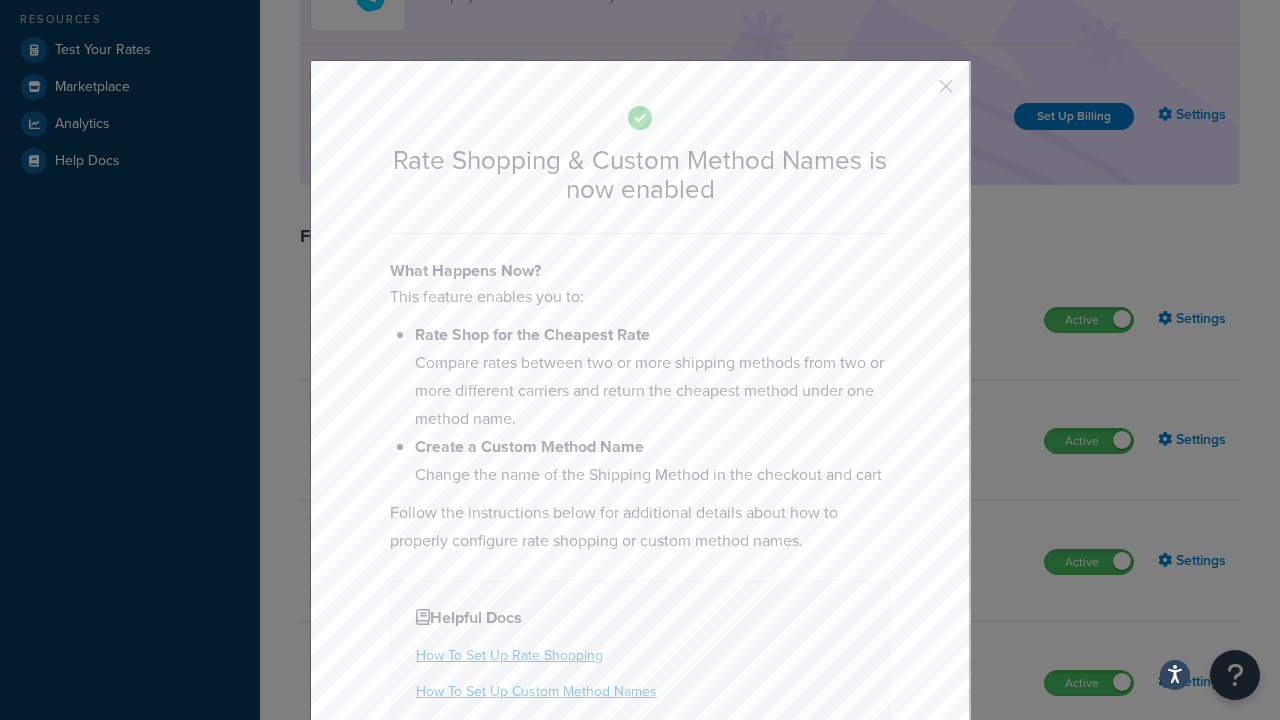 click on "Inactive" at bounding box center [1088, 804] 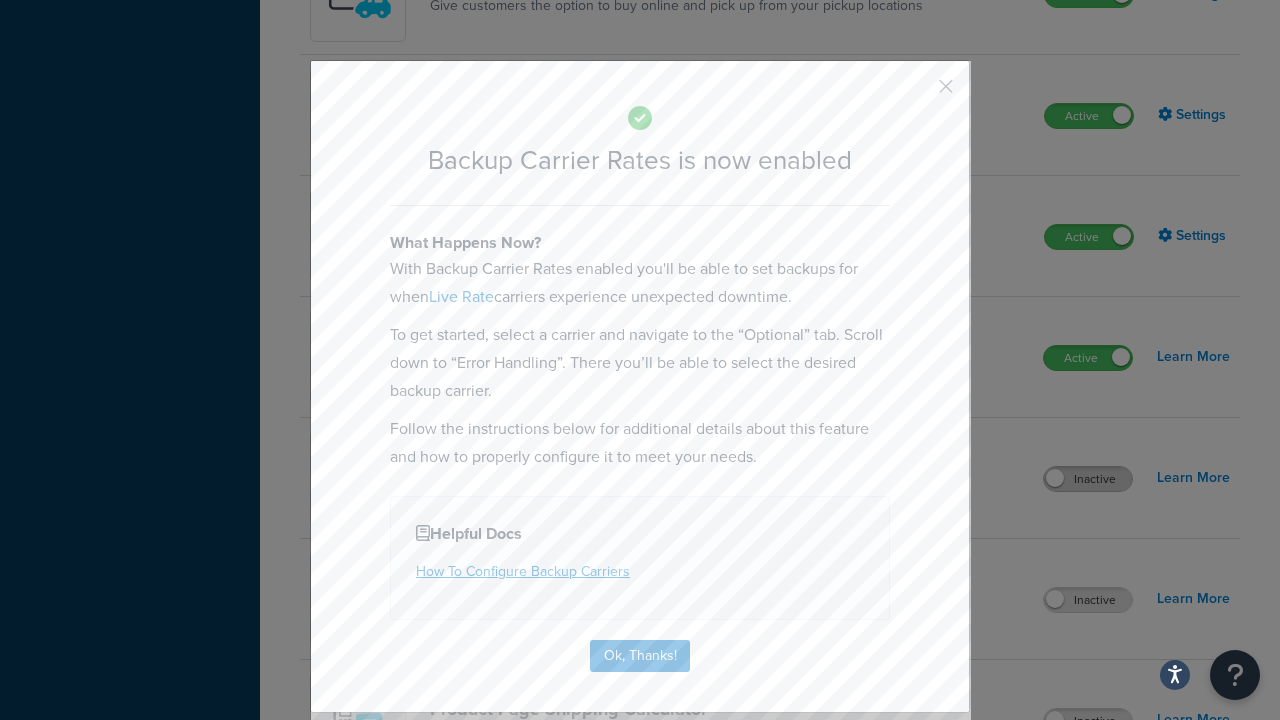 click at bounding box center [916, 93] 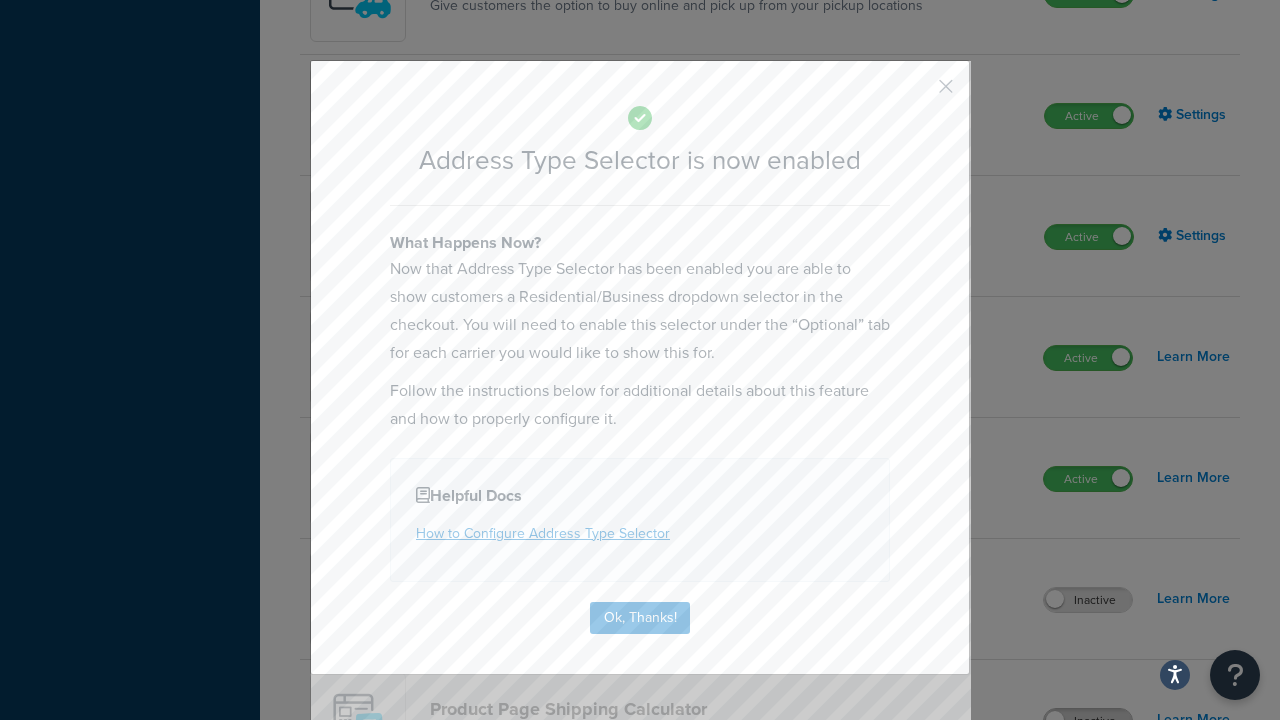 click at bounding box center (916, 93) 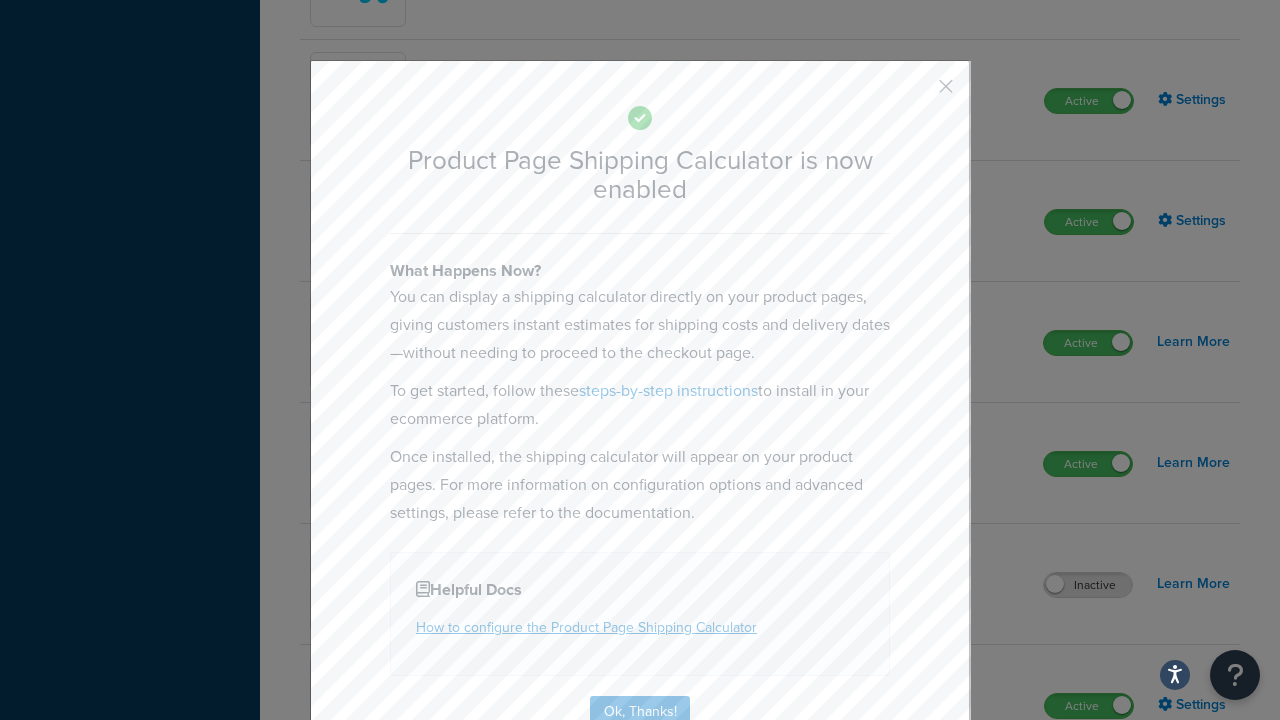 click at bounding box center [916, 93] 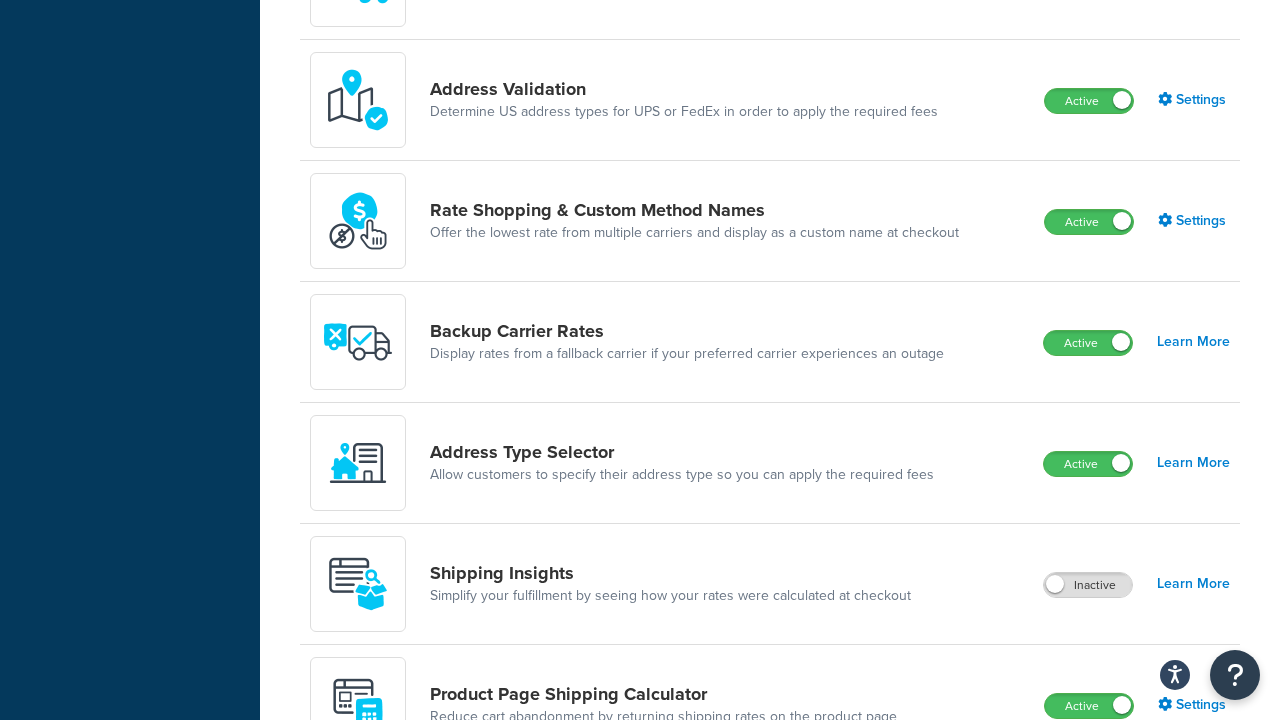 click on "Inactive" at bounding box center [1088, 827] 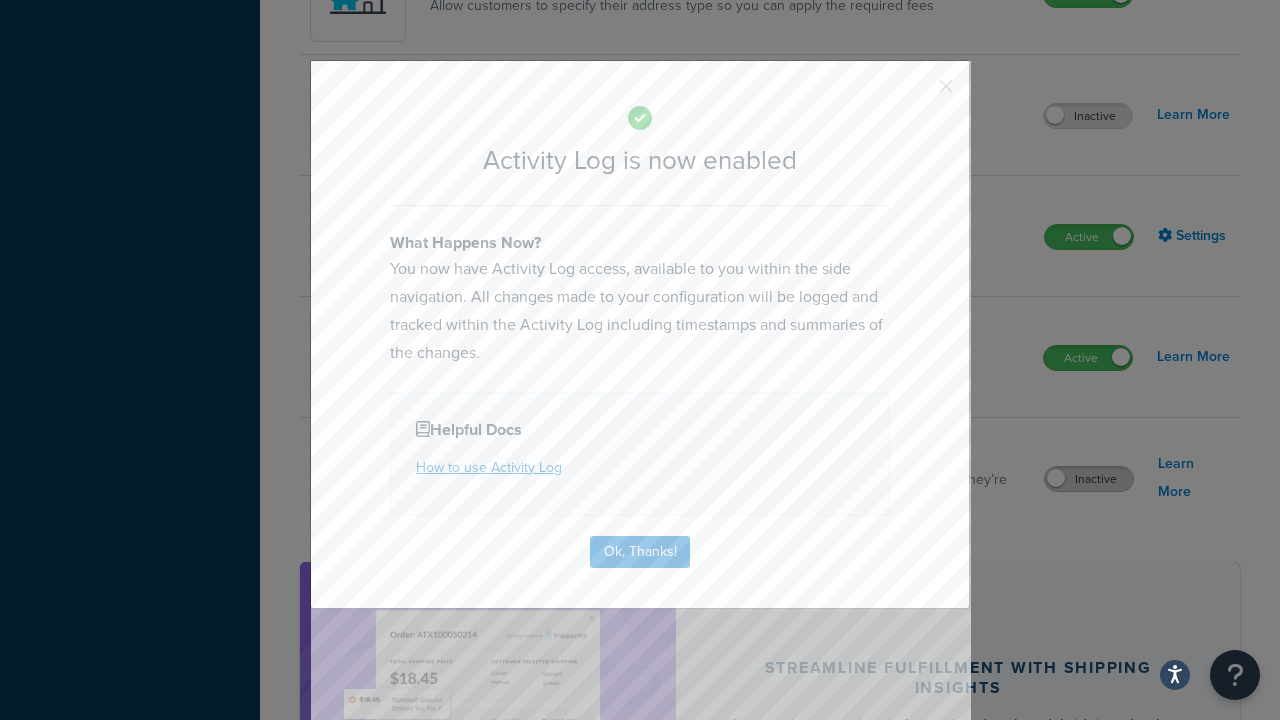 click at bounding box center (916, 93) 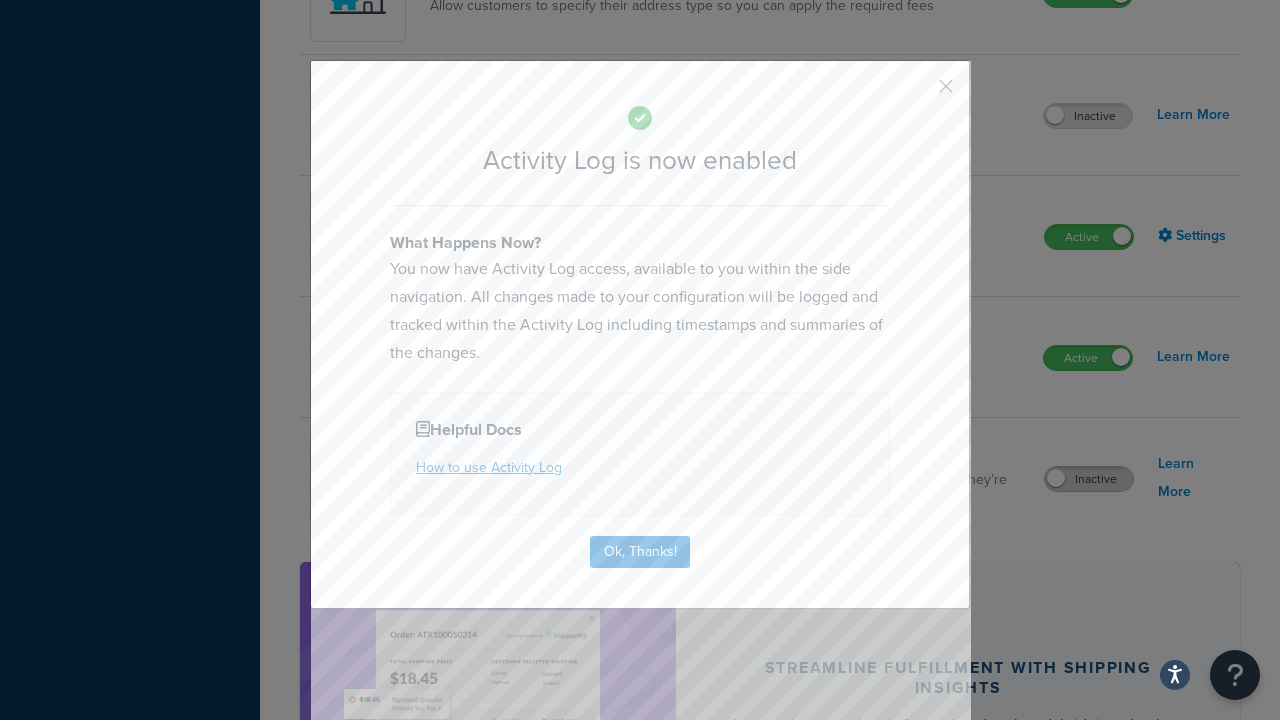 click on "Inactive" at bounding box center [1089, 479] 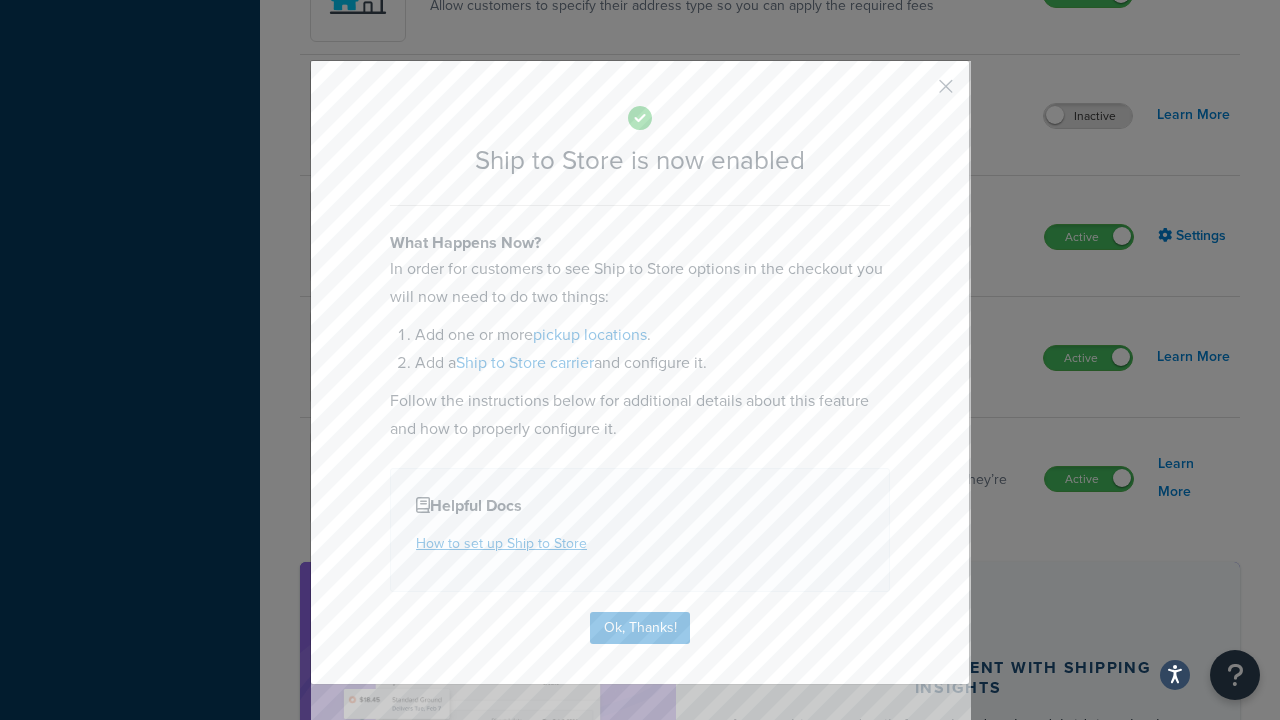 click at bounding box center [916, 93] 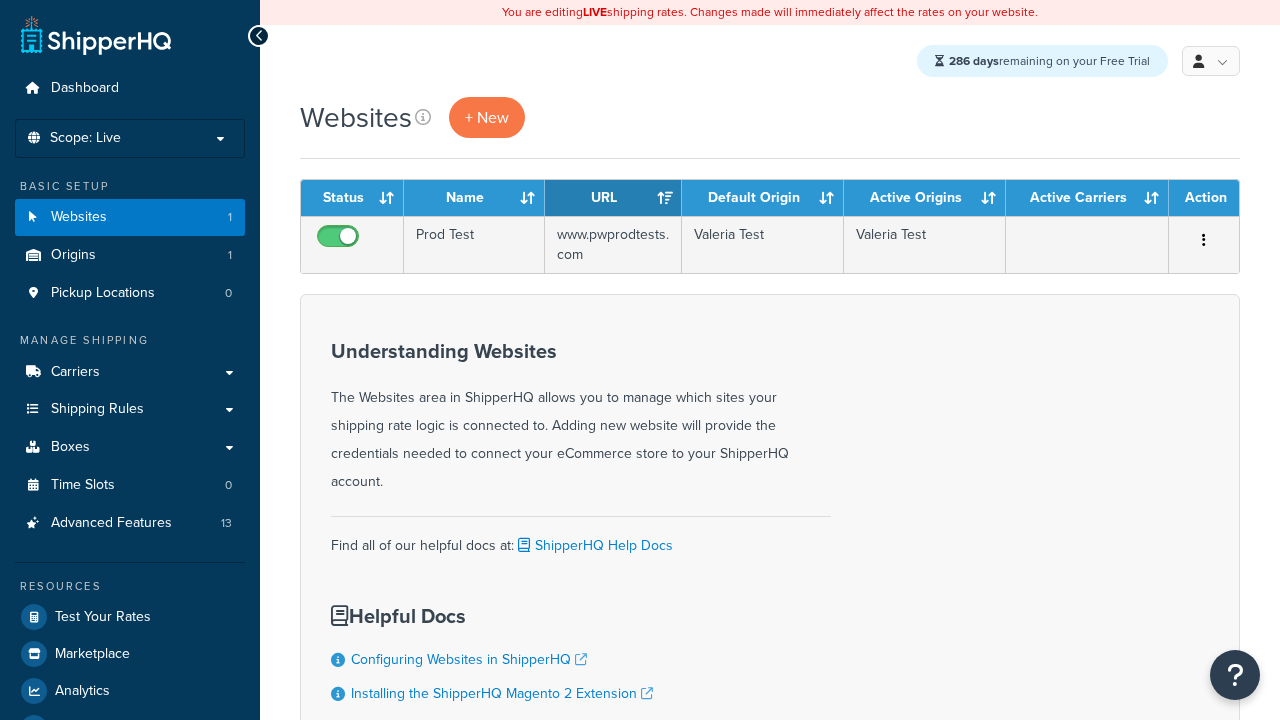 scroll, scrollTop: 0, scrollLeft: 0, axis: both 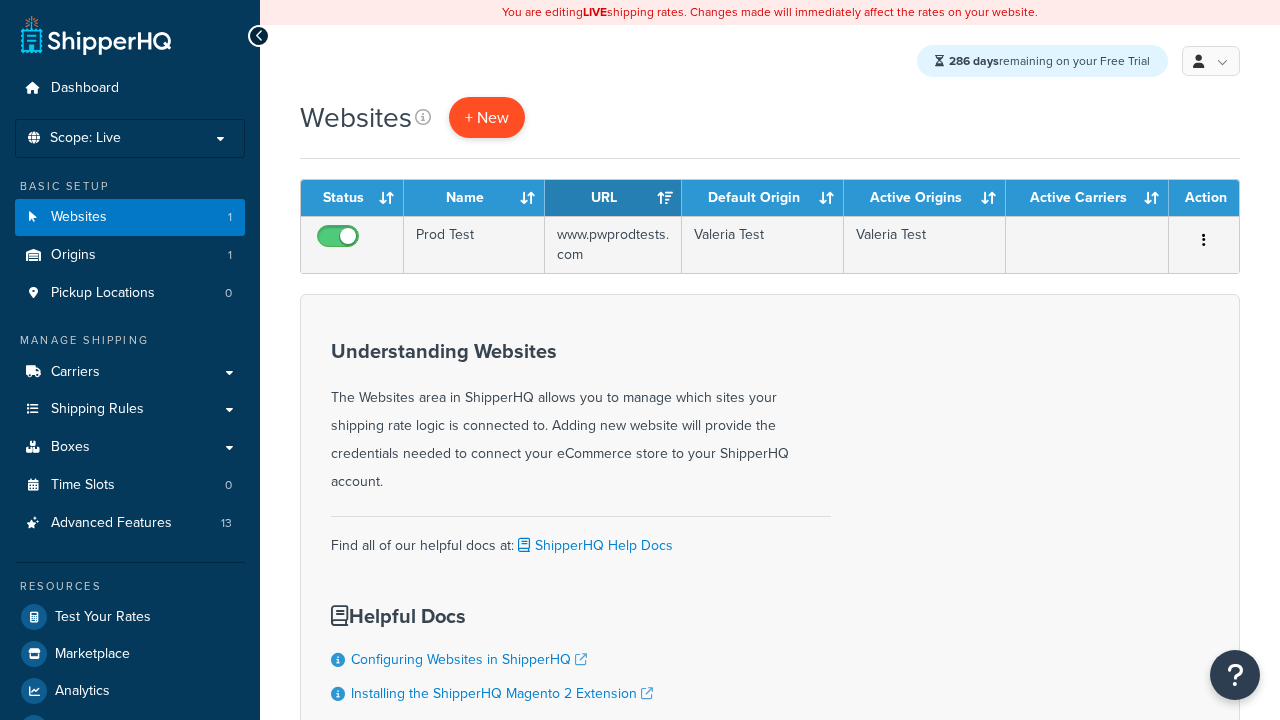 click on "+ New" at bounding box center (487, 117) 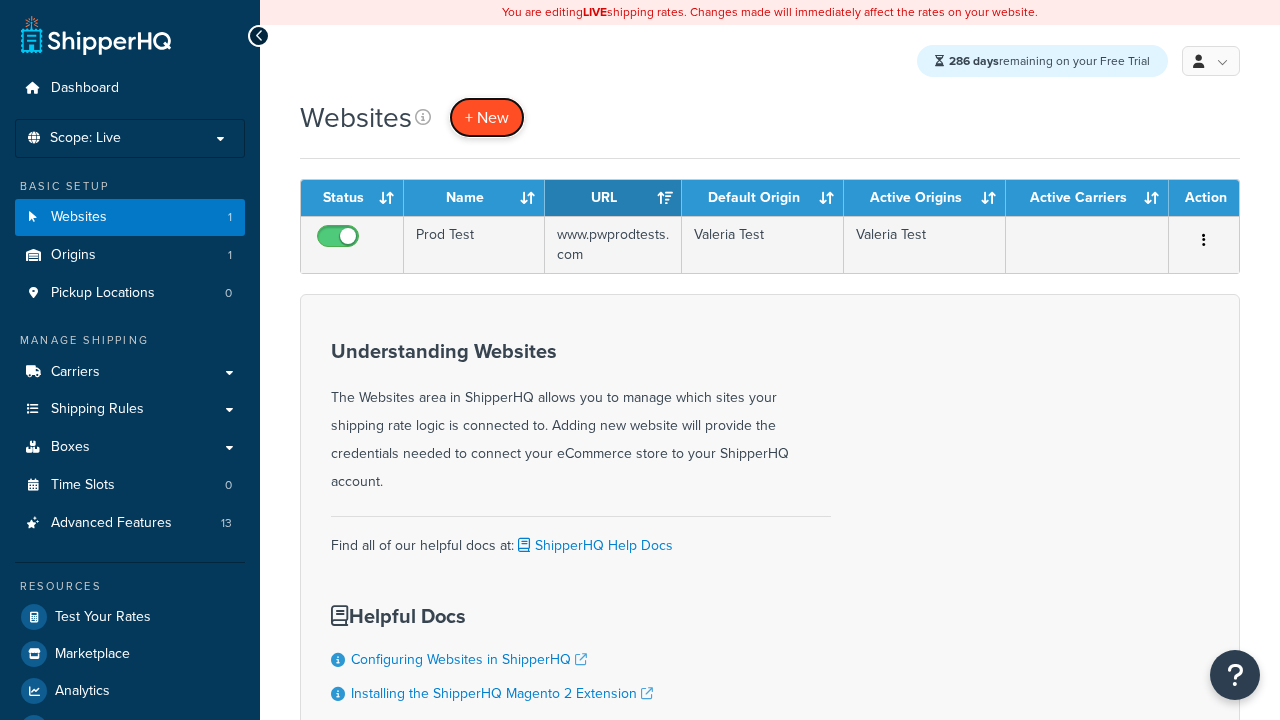 scroll, scrollTop: 0, scrollLeft: 0, axis: both 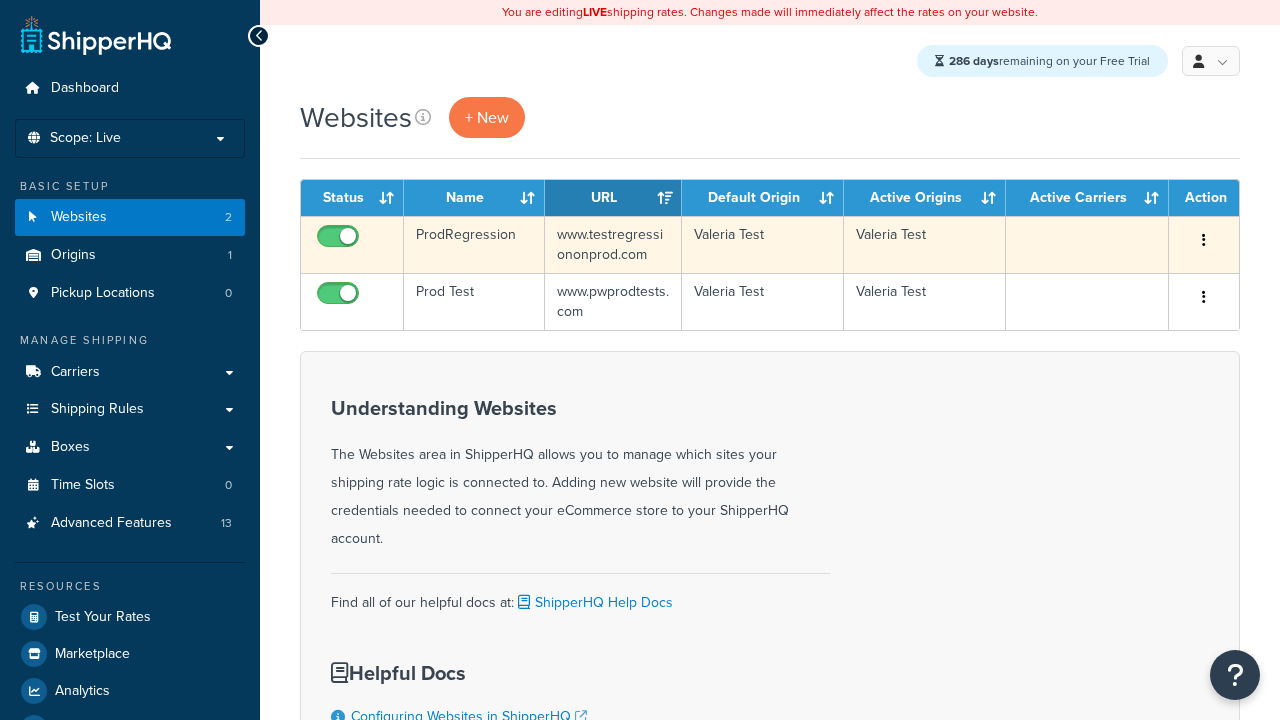 click at bounding box center [1204, 240] 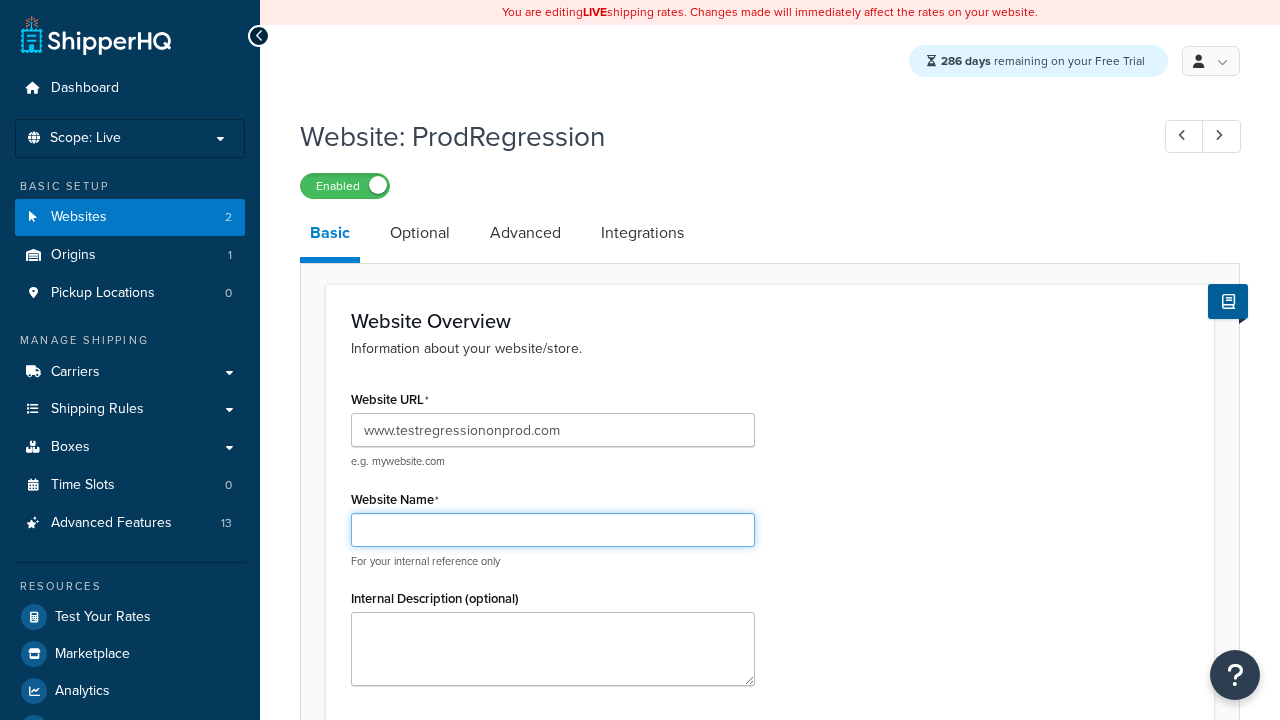 scroll, scrollTop: 0, scrollLeft: 0, axis: both 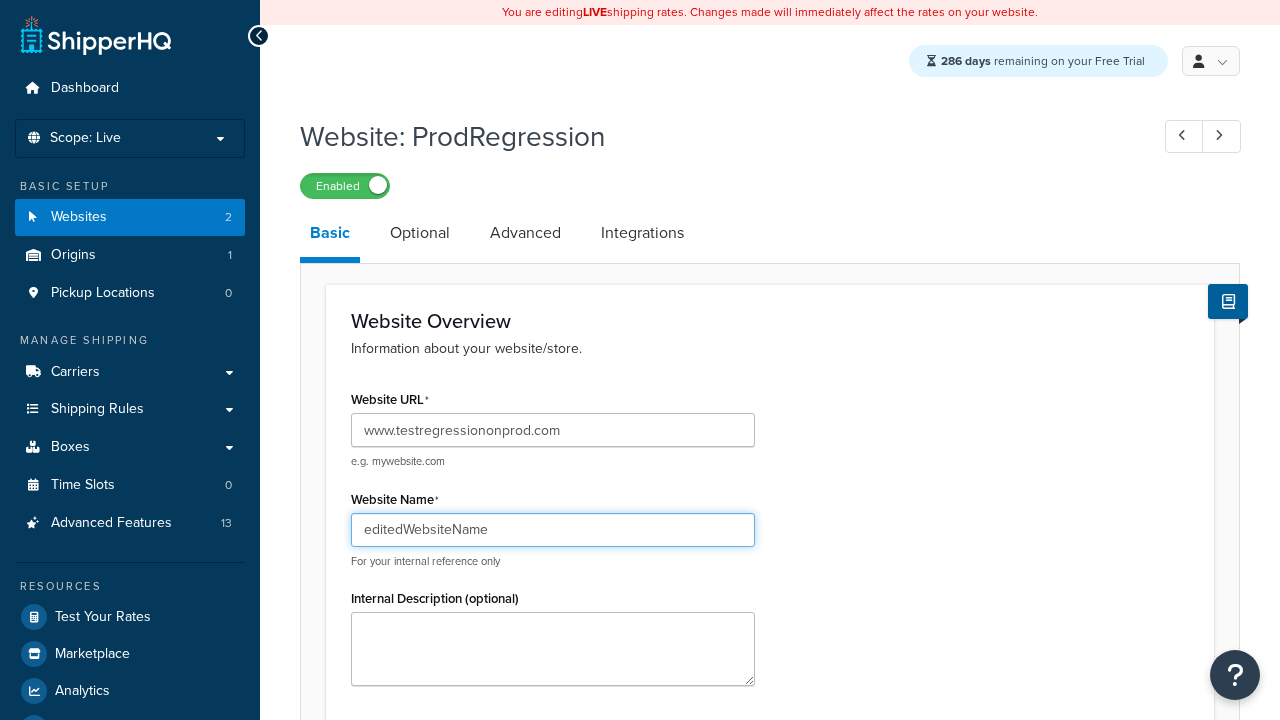 type on "editedWebsiteName" 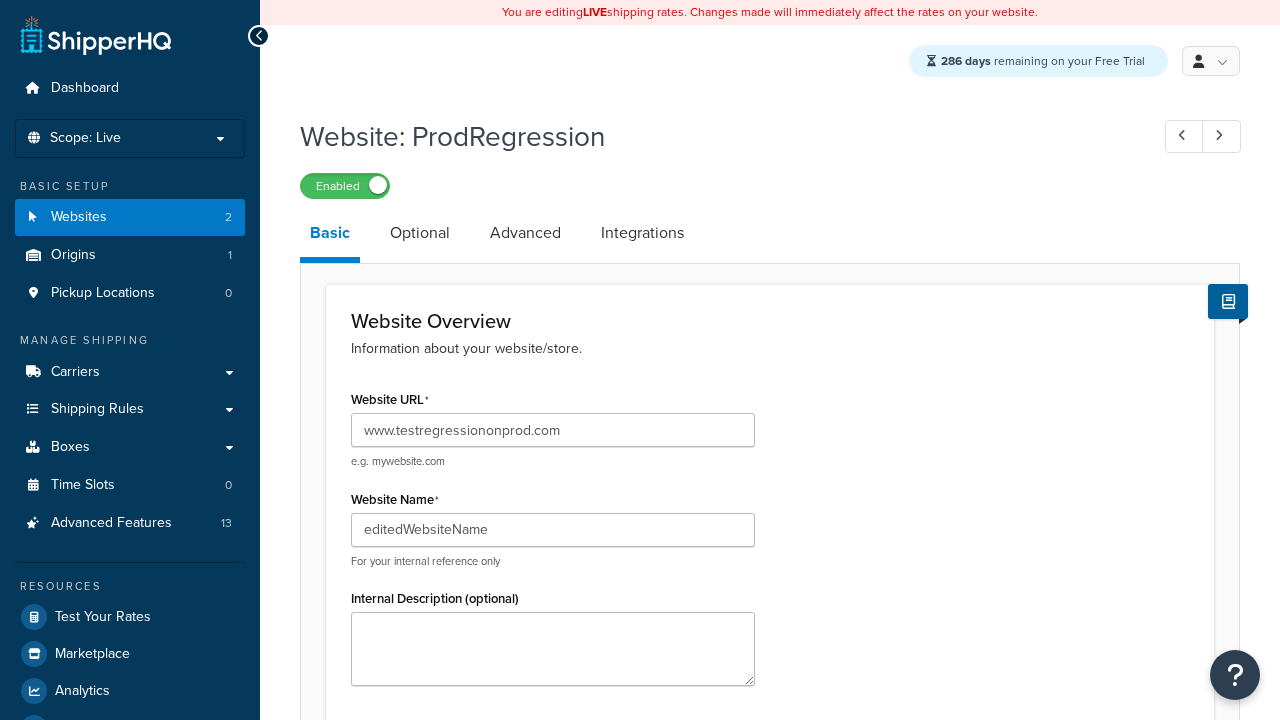 click on "Save" at bounding box center (759, 1297) 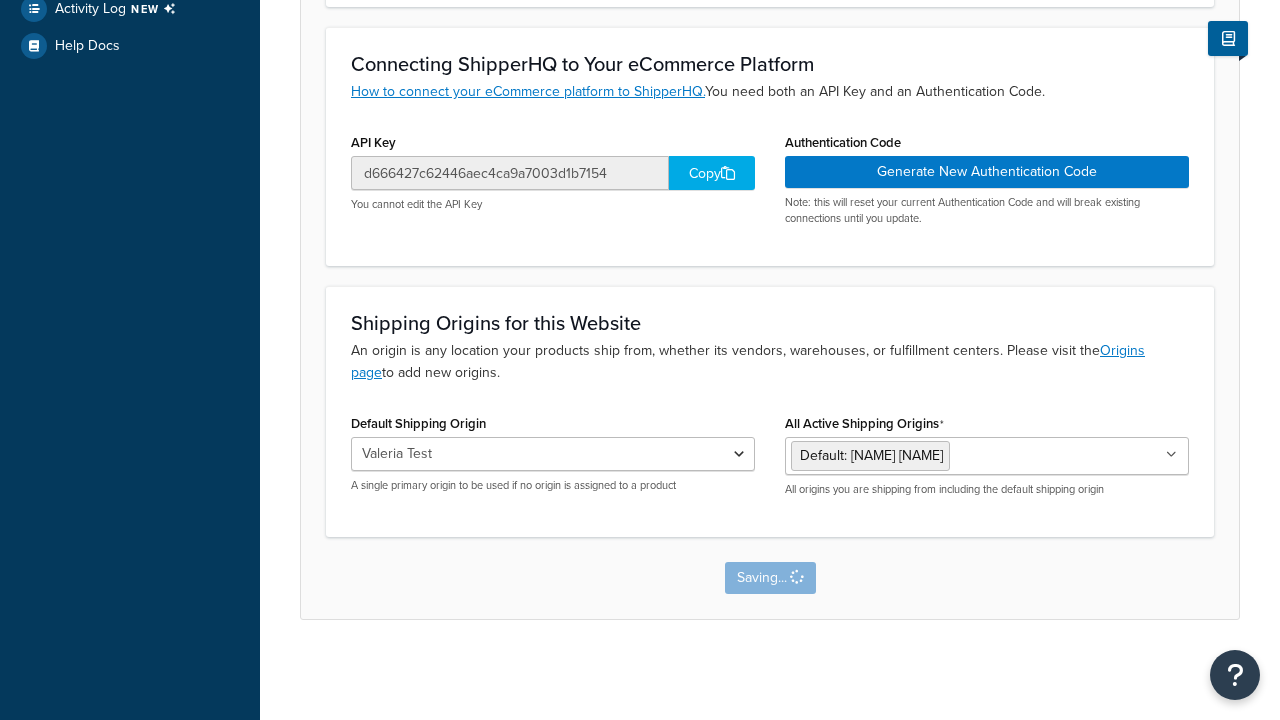 scroll, scrollTop: 0, scrollLeft: 0, axis: both 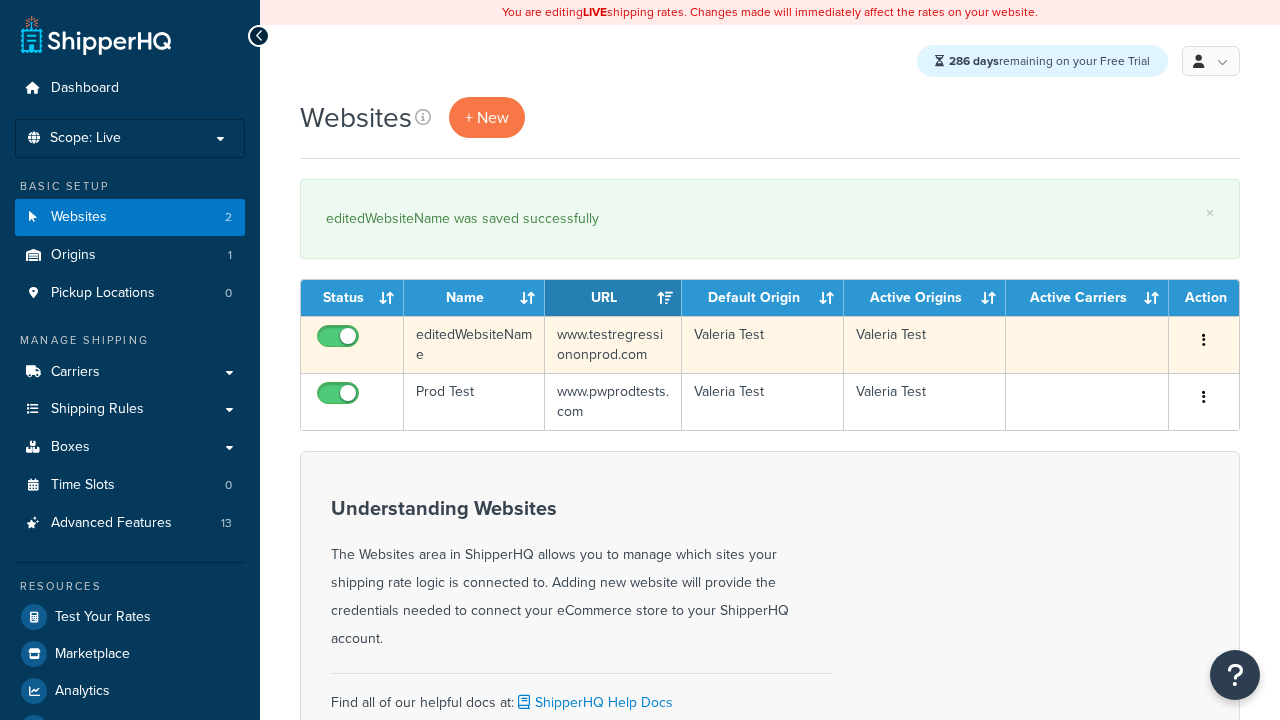 click at bounding box center [1204, 340] 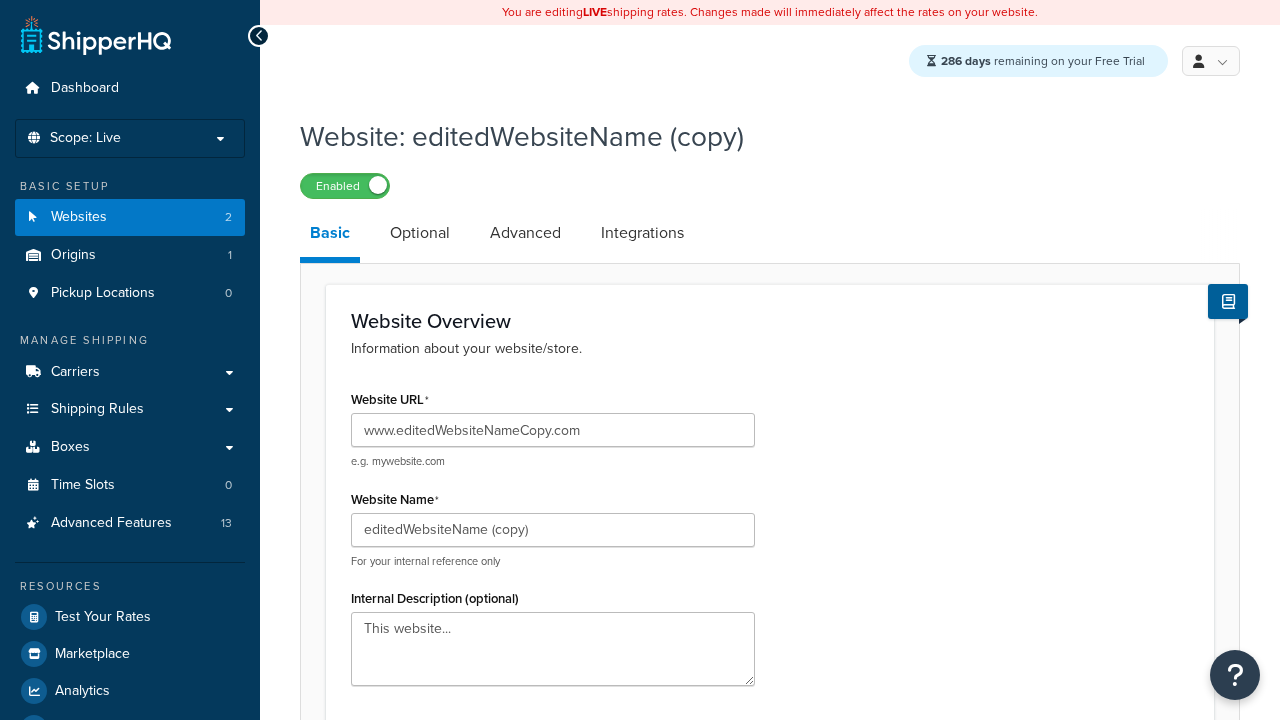 scroll, scrollTop: 708, scrollLeft: 0, axis: vertical 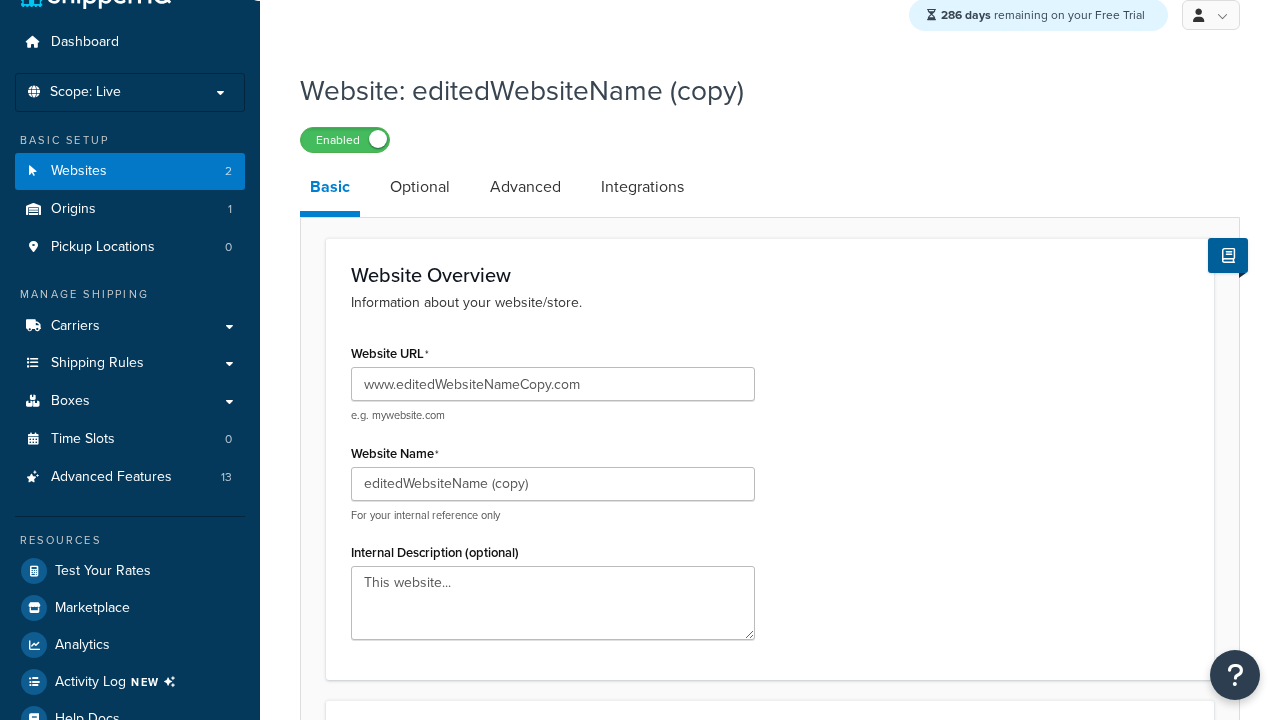 type on "www.editedWebsiteNameCopy.com" 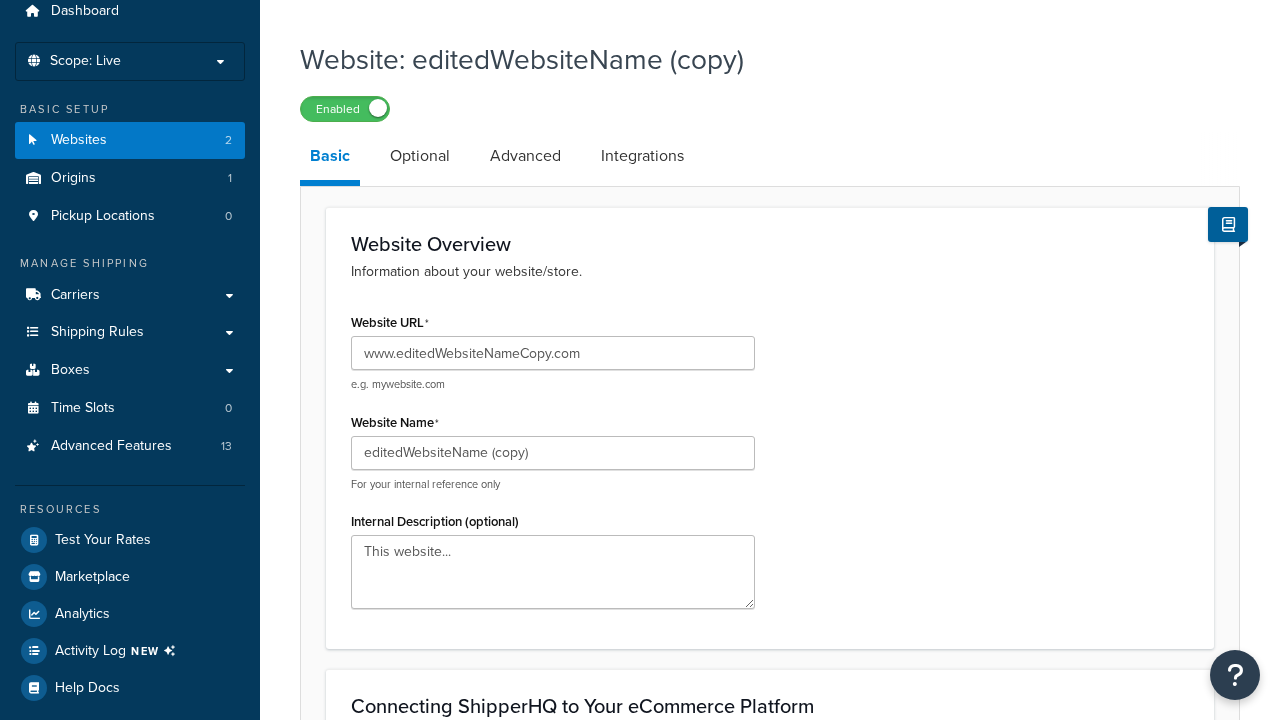 click on "Save" at bounding box center [759, 1207] 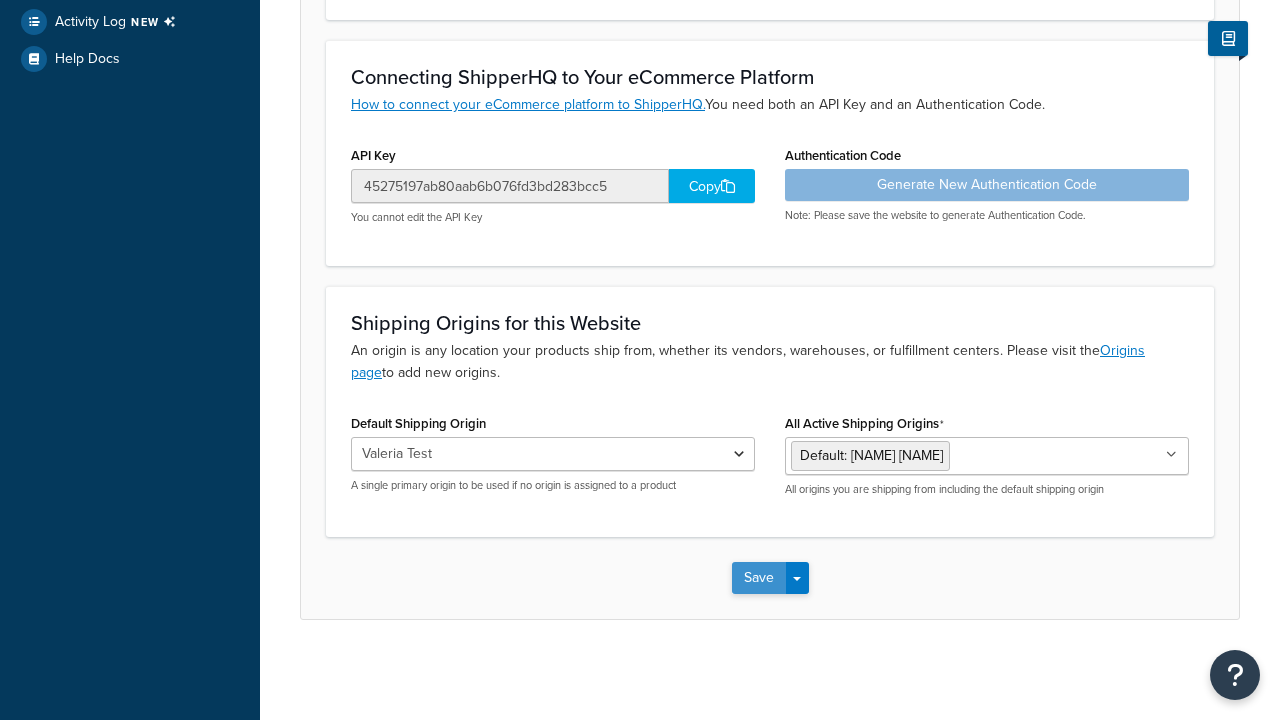 scroll, scrollTop: 0, scrollLeft: 0, axis: both 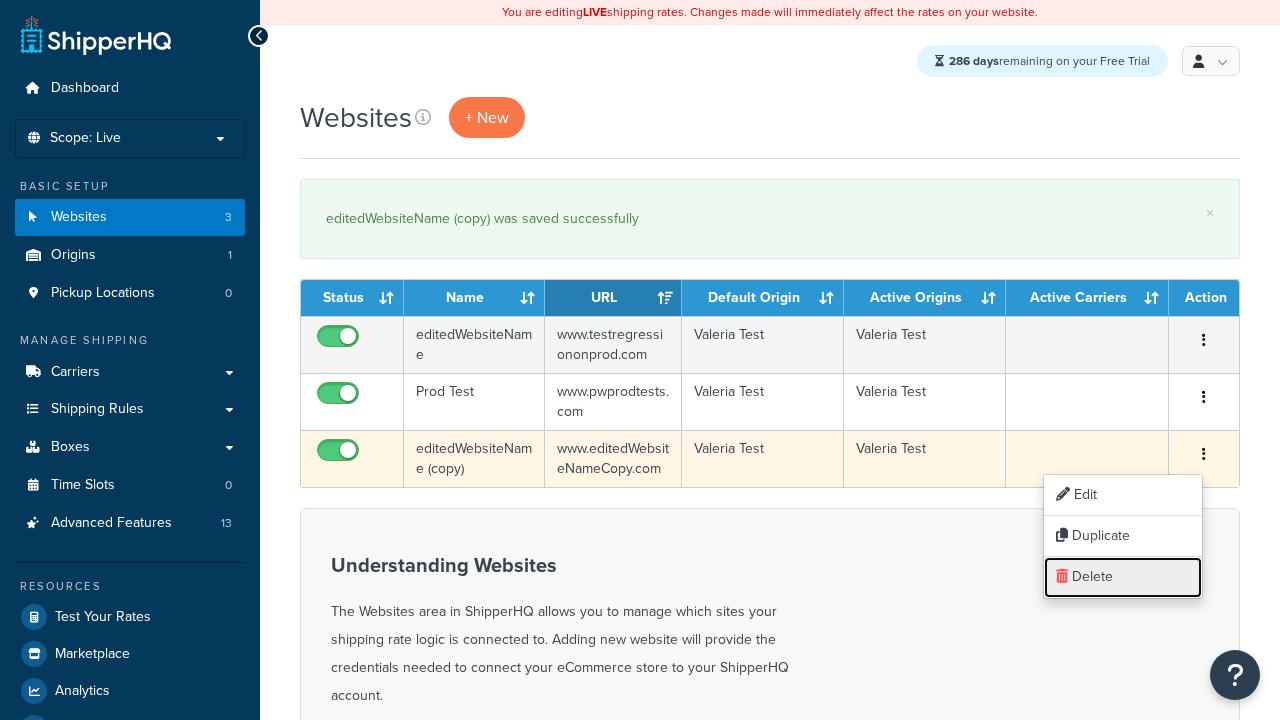 click on "Delete" at bounding box center [1123, 577] 